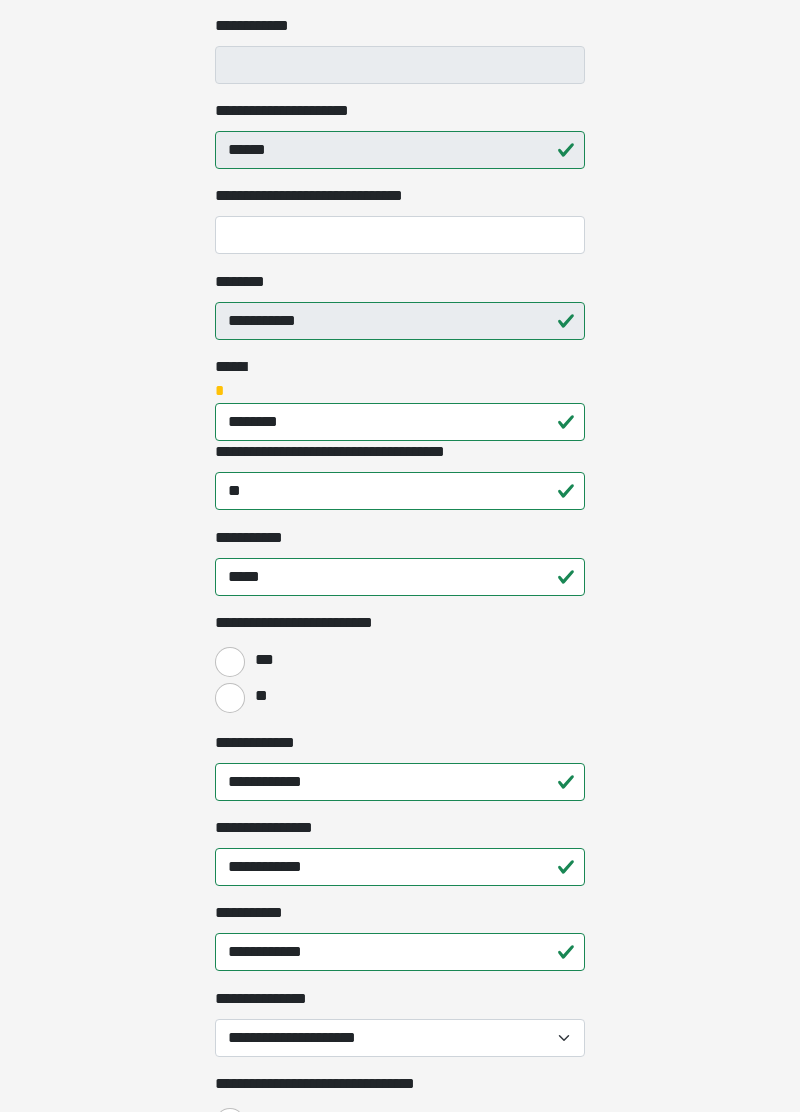 scroll, scrollTop: 569, scrollLeft: 0, axis: vertical 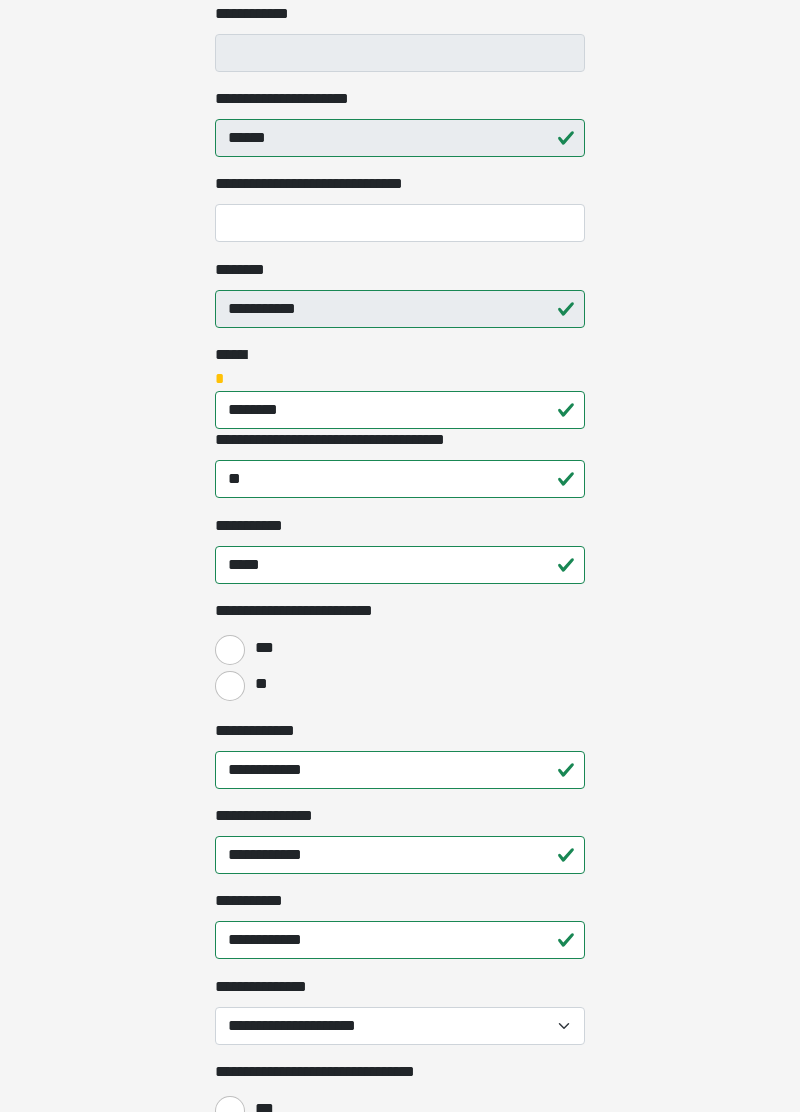 click on "***" at bounding box center [263, 648] 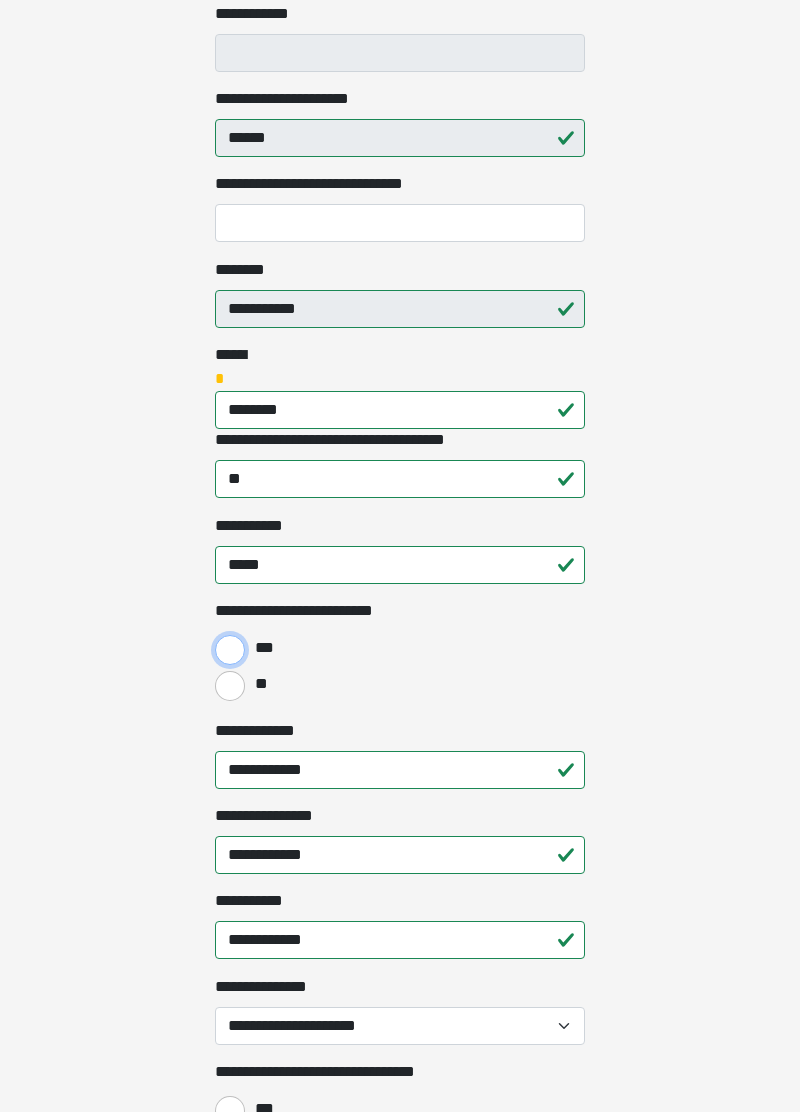 click on "***" at bounding box center [230, 650] 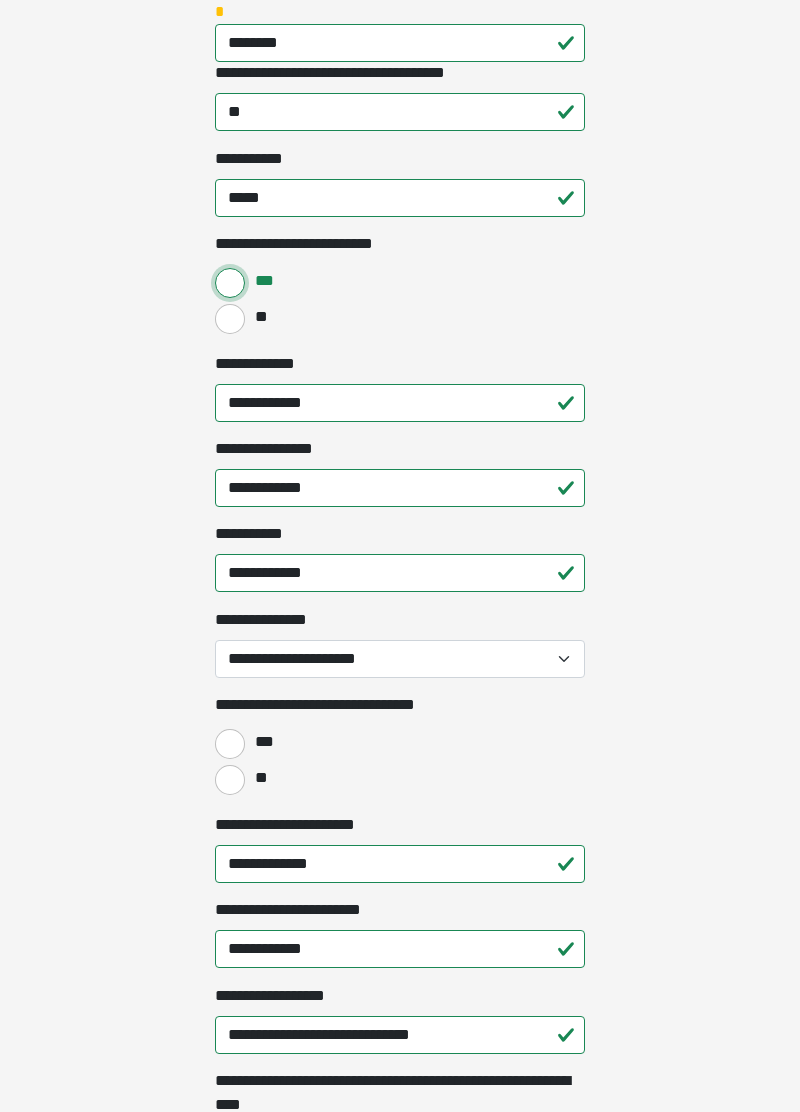 scroll, scrollTop: 947, scrollLeft: 0, axis: vertical 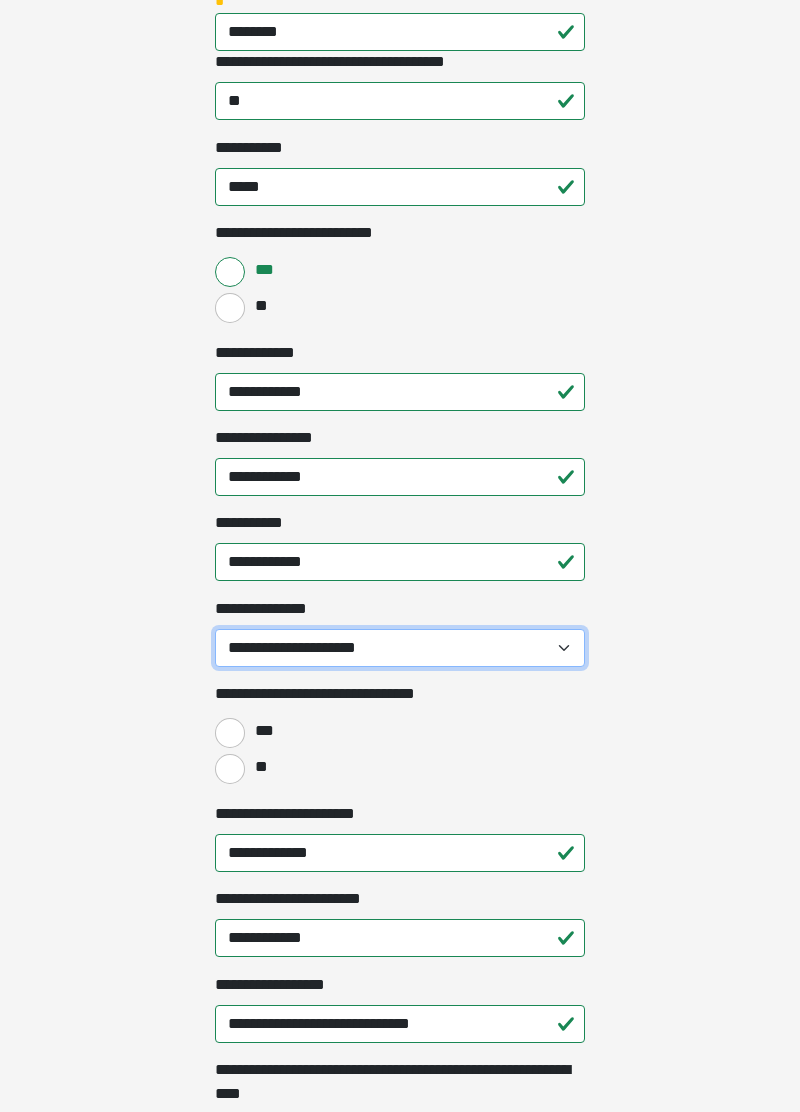 click on "**********" at bounding box center [400, 648] 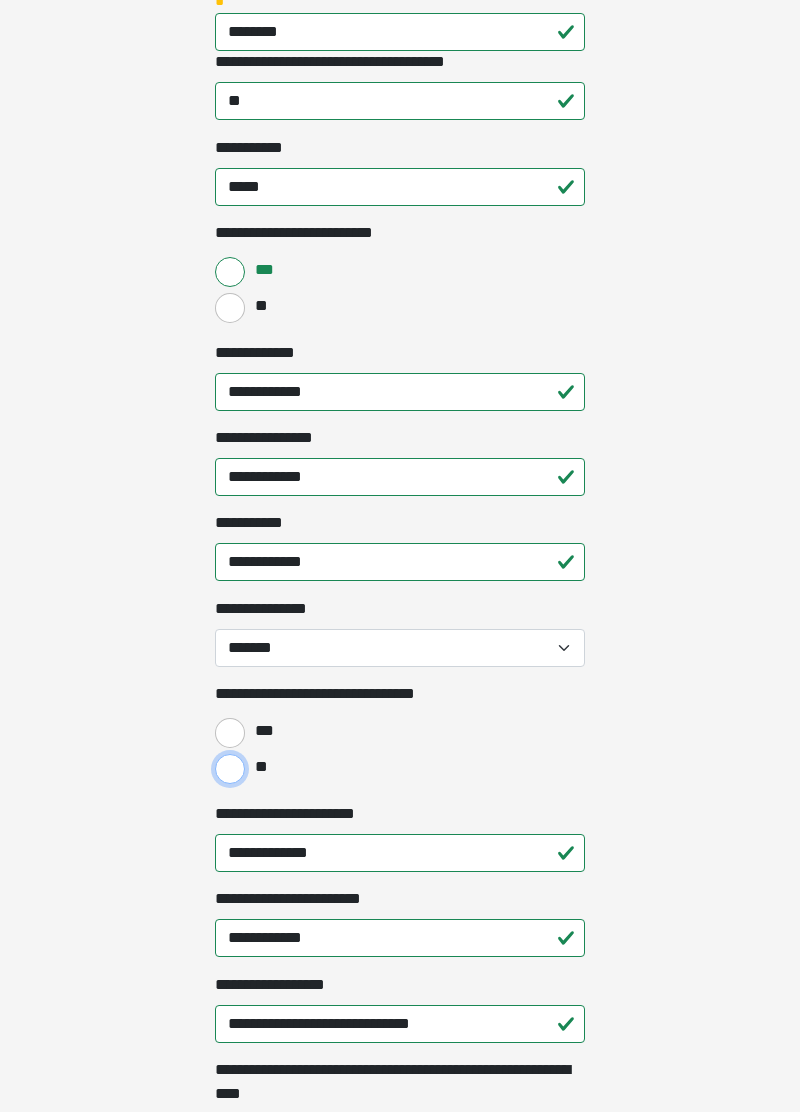 click on "**" at bounding box center [230, 769] 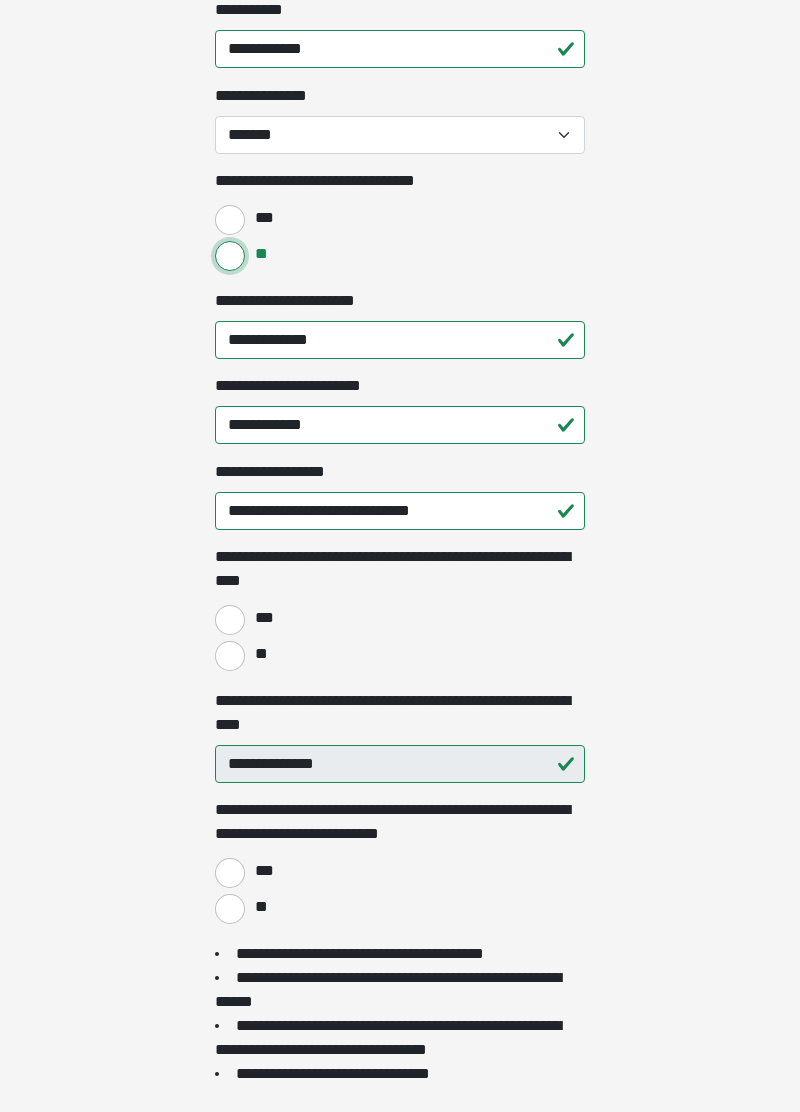 scroll, scrollTop: 1461, scrollLeft: 0, axis: vertical 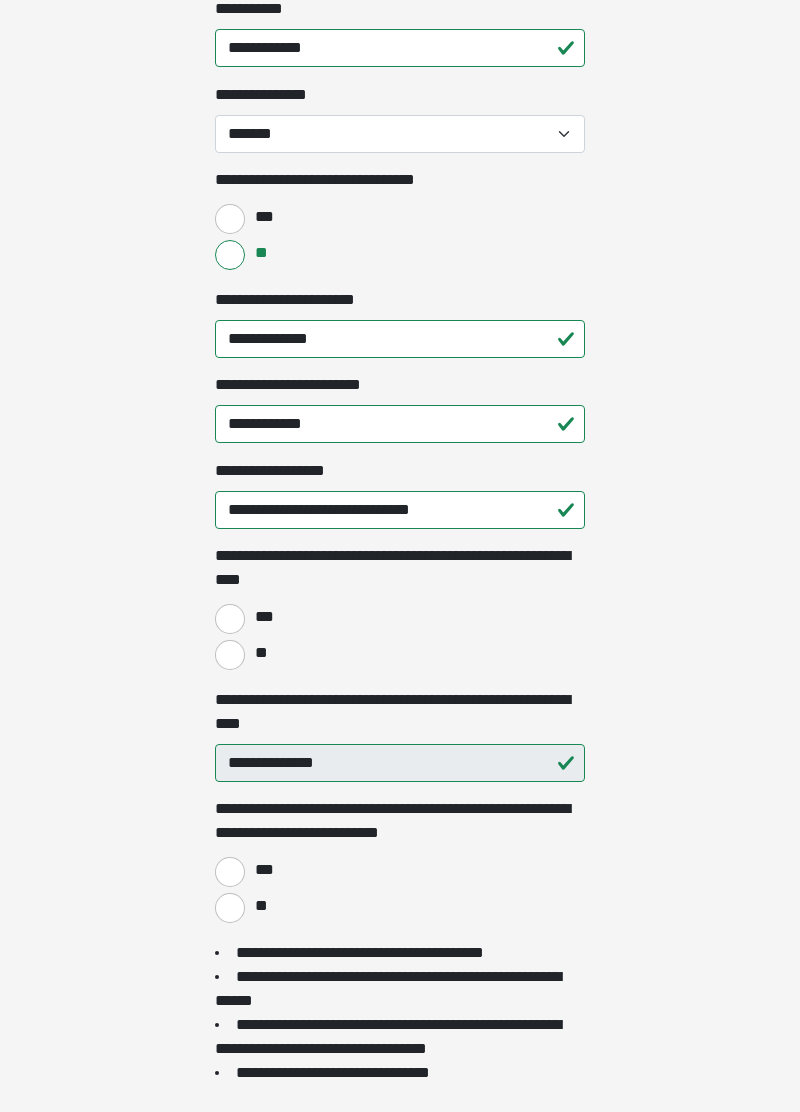 click on "***" at bounding box center [400, 617] 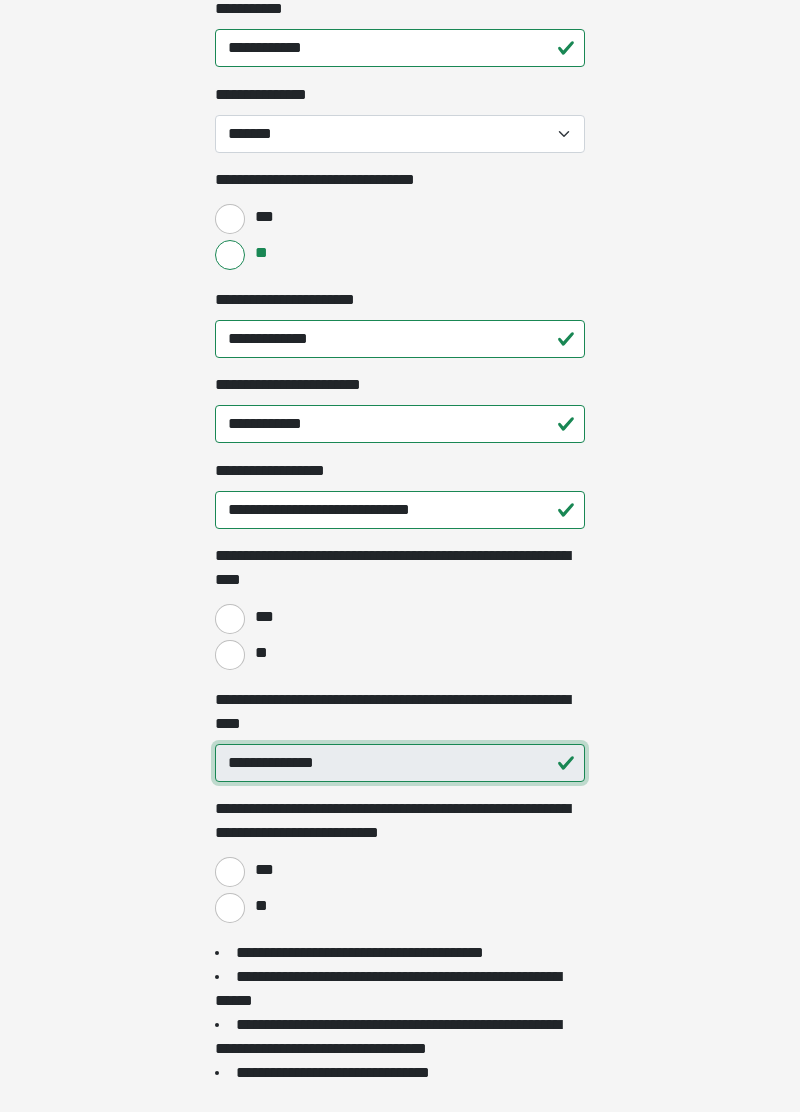click on "**********" at bounding box center (400, 763) 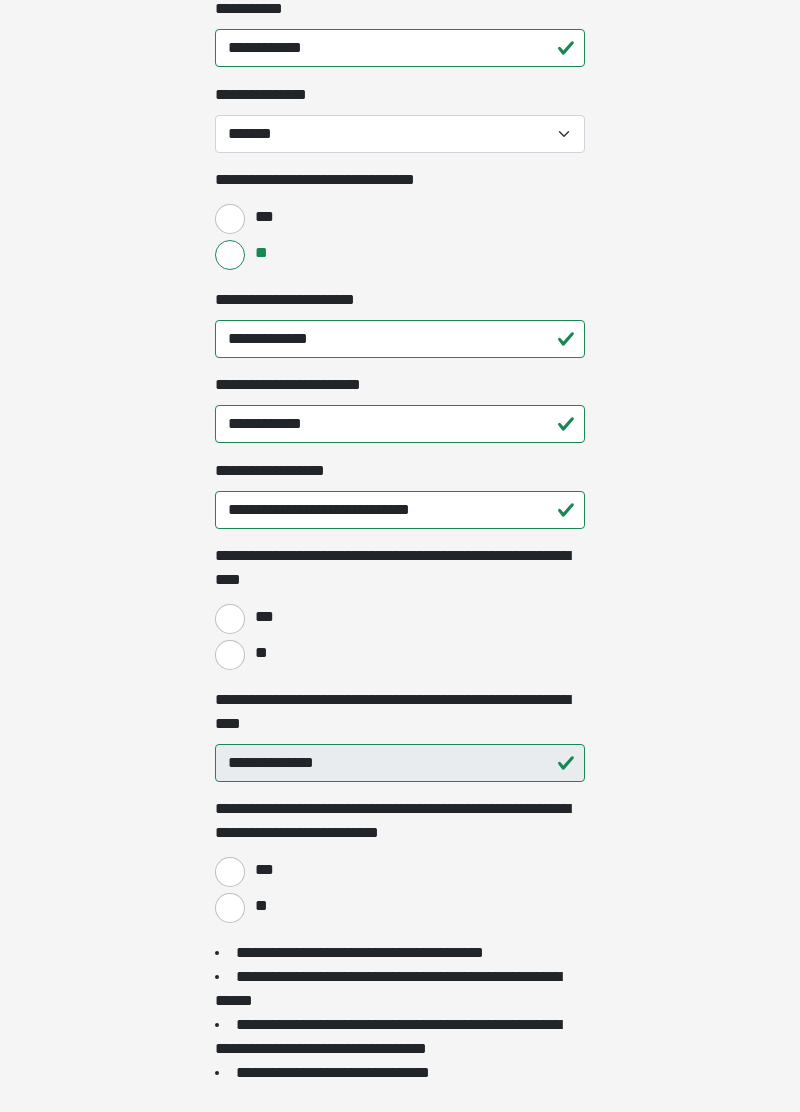 click on "**" at bounding box center (400, 906) 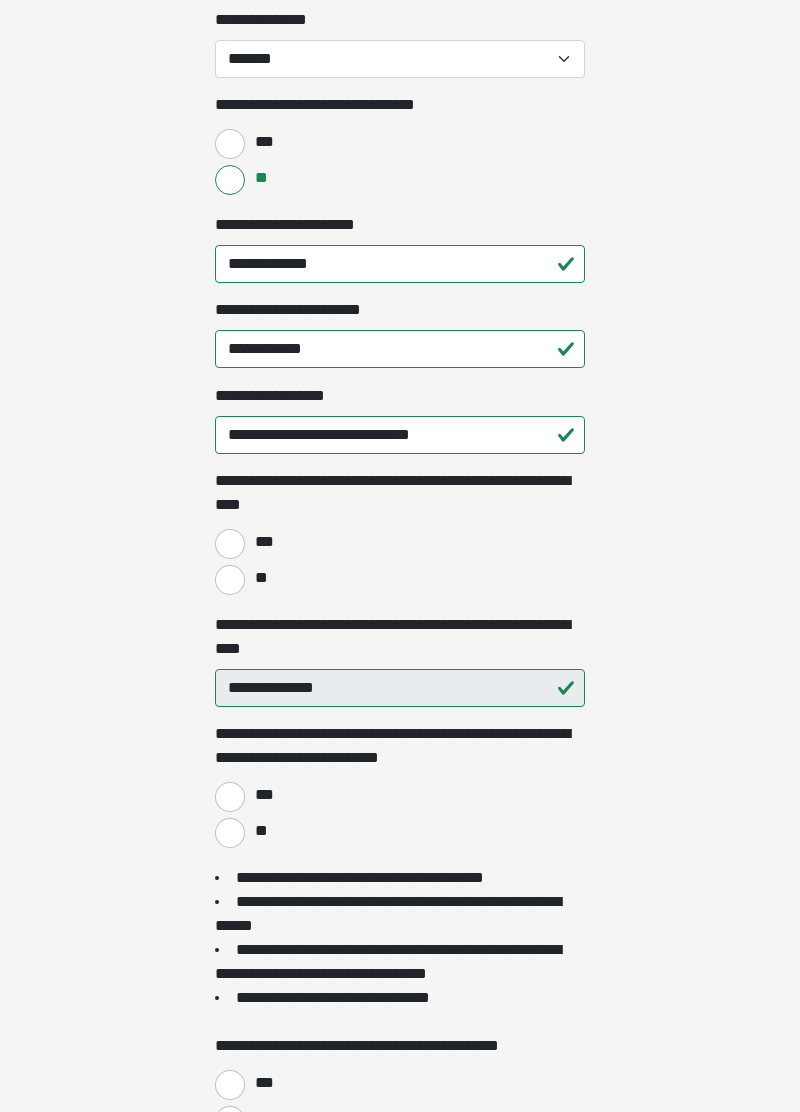 scroll, scrollTop: 1536, scrollLeft: 0, axis: vertical 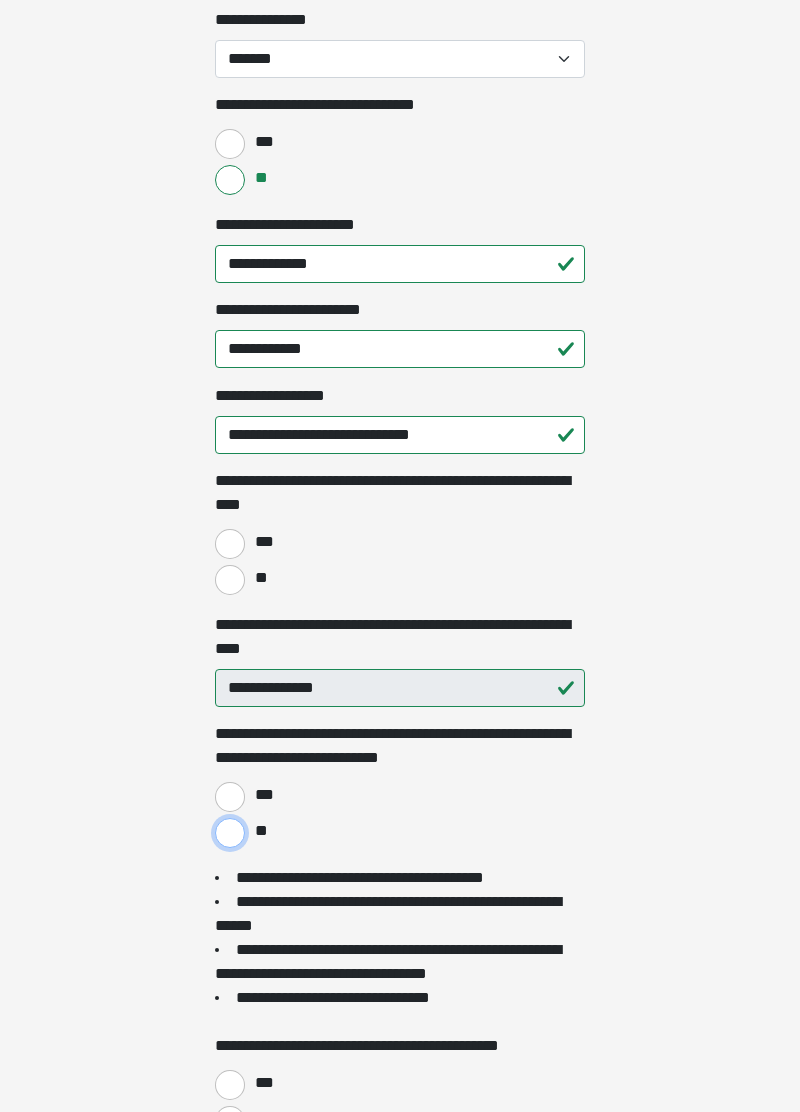 click on "**" at bounding box center [230, 833] 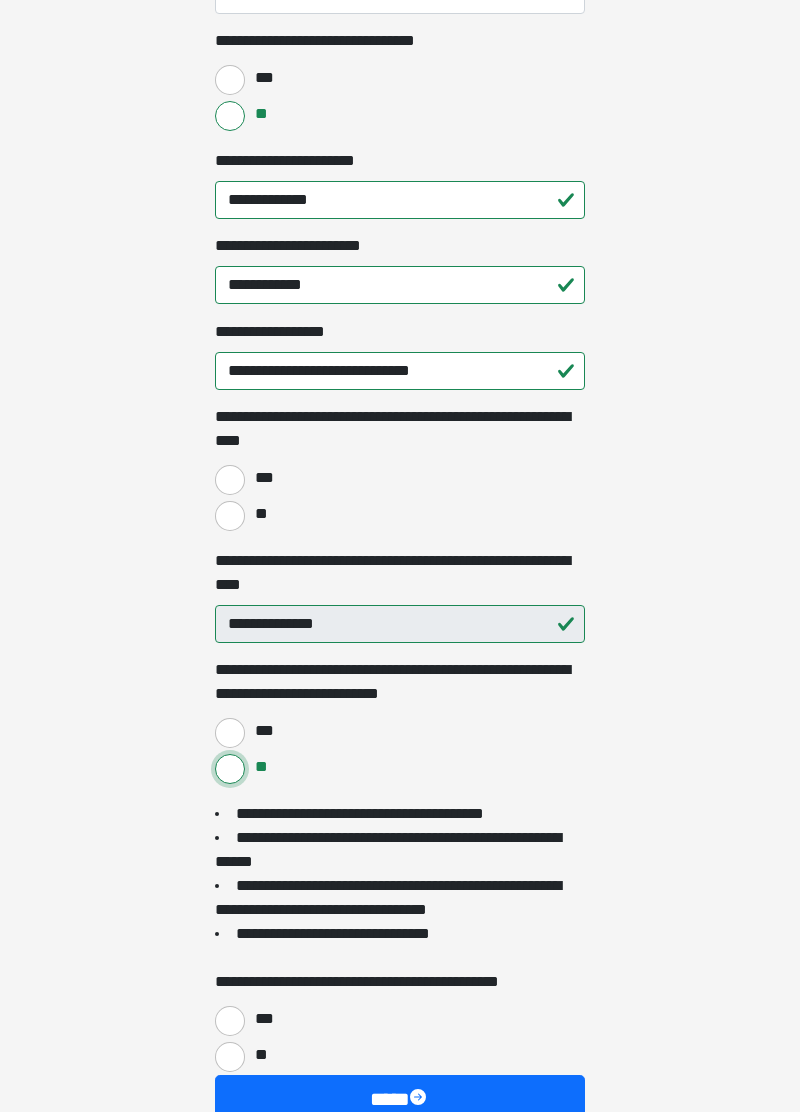 scroll, scrollTop: 1632, scrollLeft: 0, axis: vertical 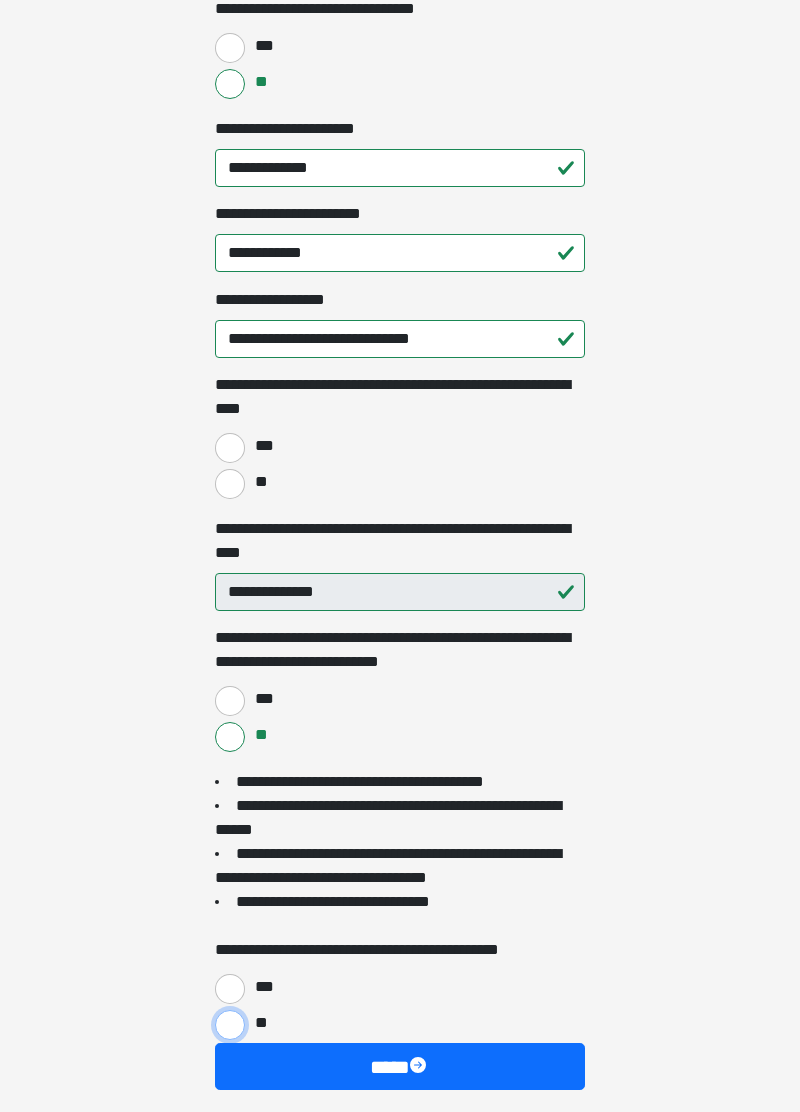 click on "**" at bounding box center (230, 1025) 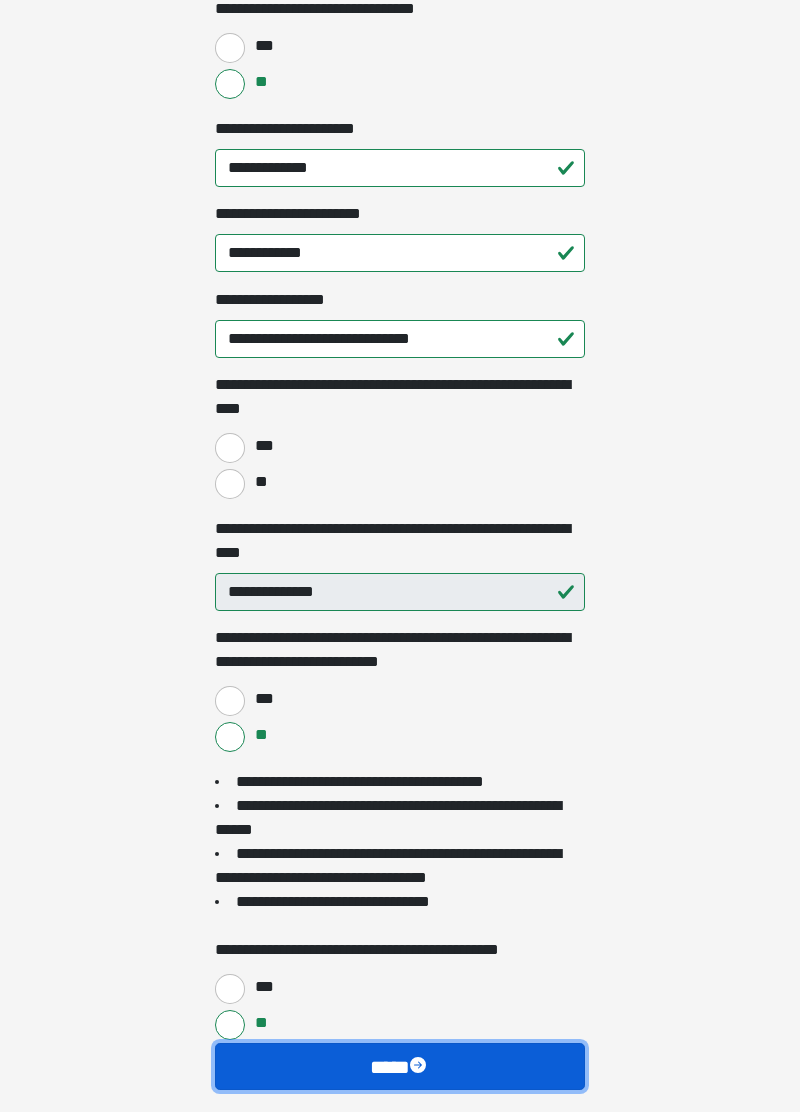 click at bounding box center [420, 1067] 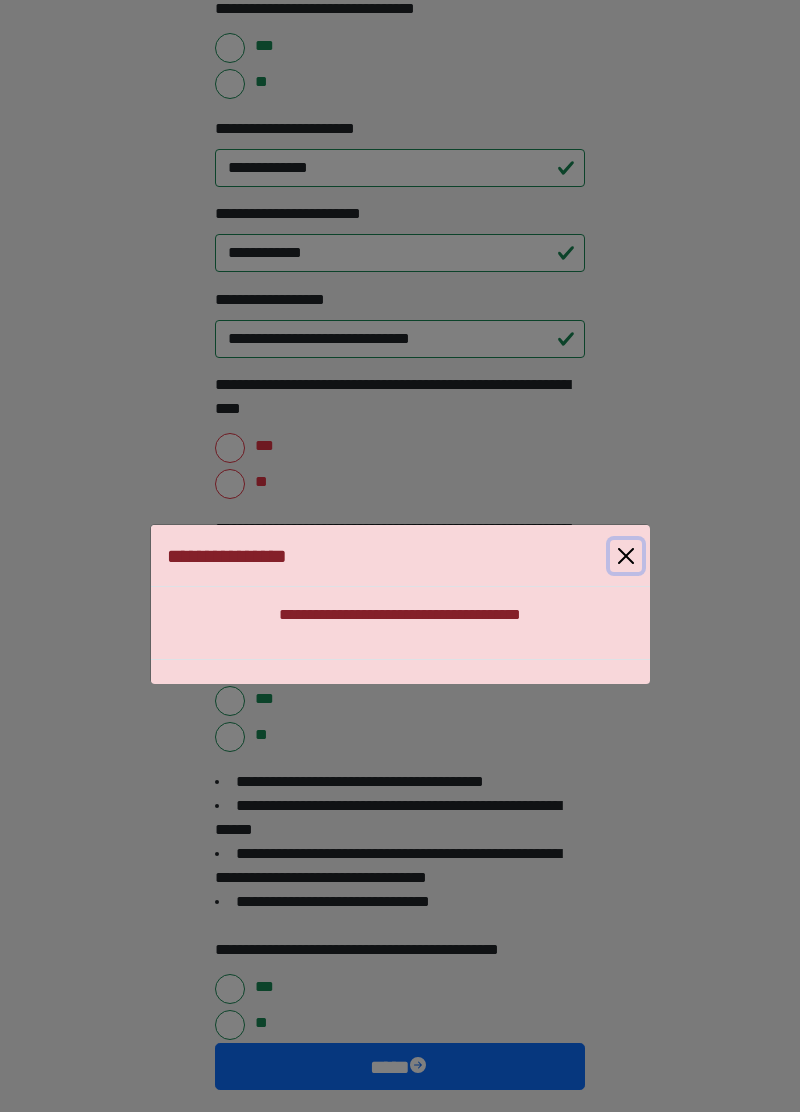click at bounding box center [626, 556] 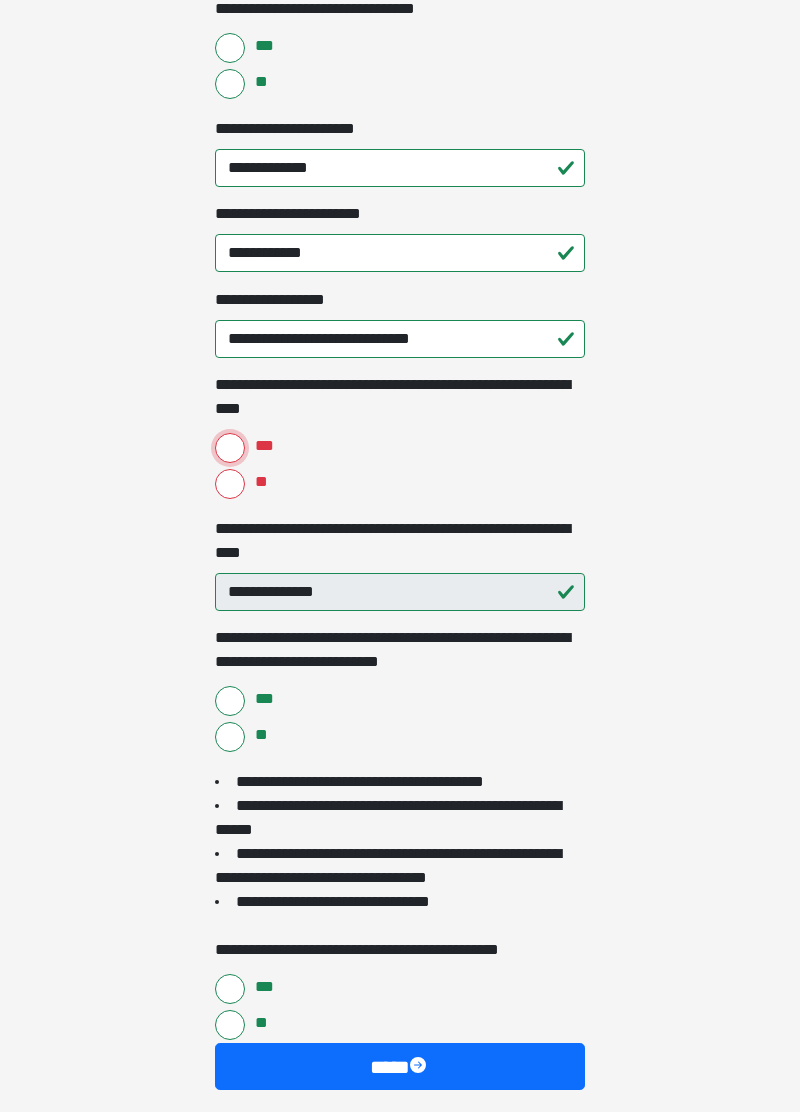 click on "***" at bounding box center [230, 448] 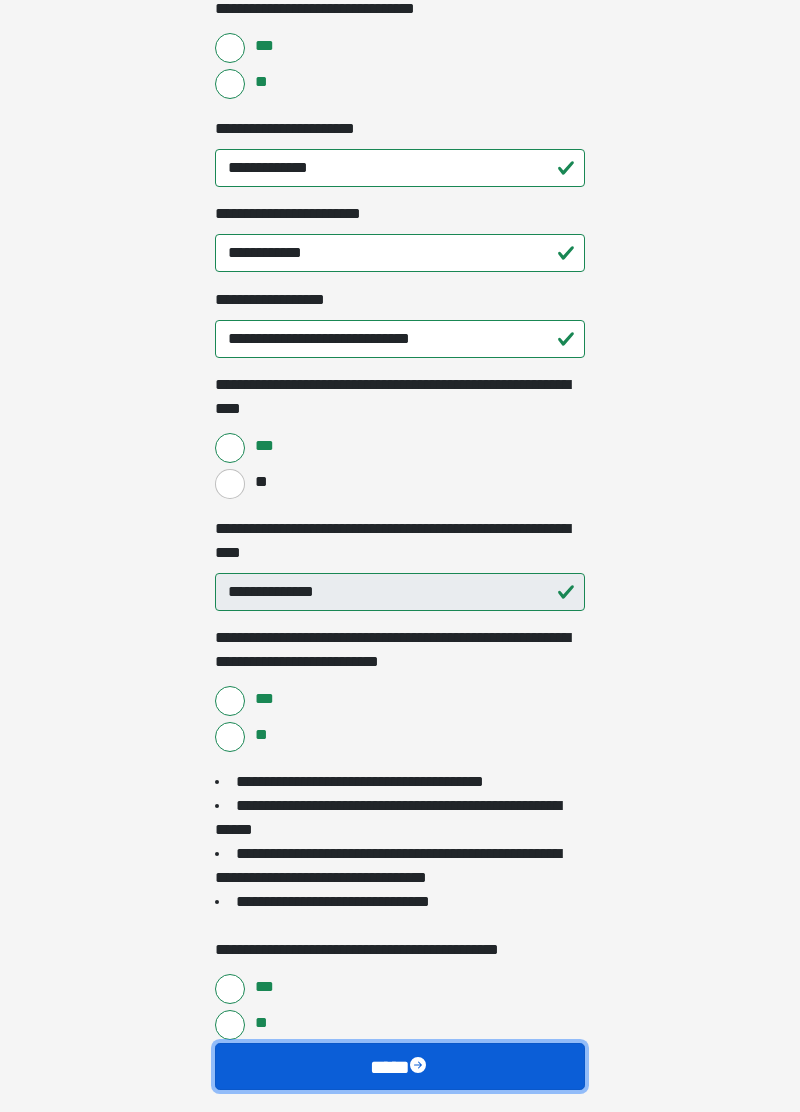 click on "****" at bounding box center [400, 1066] 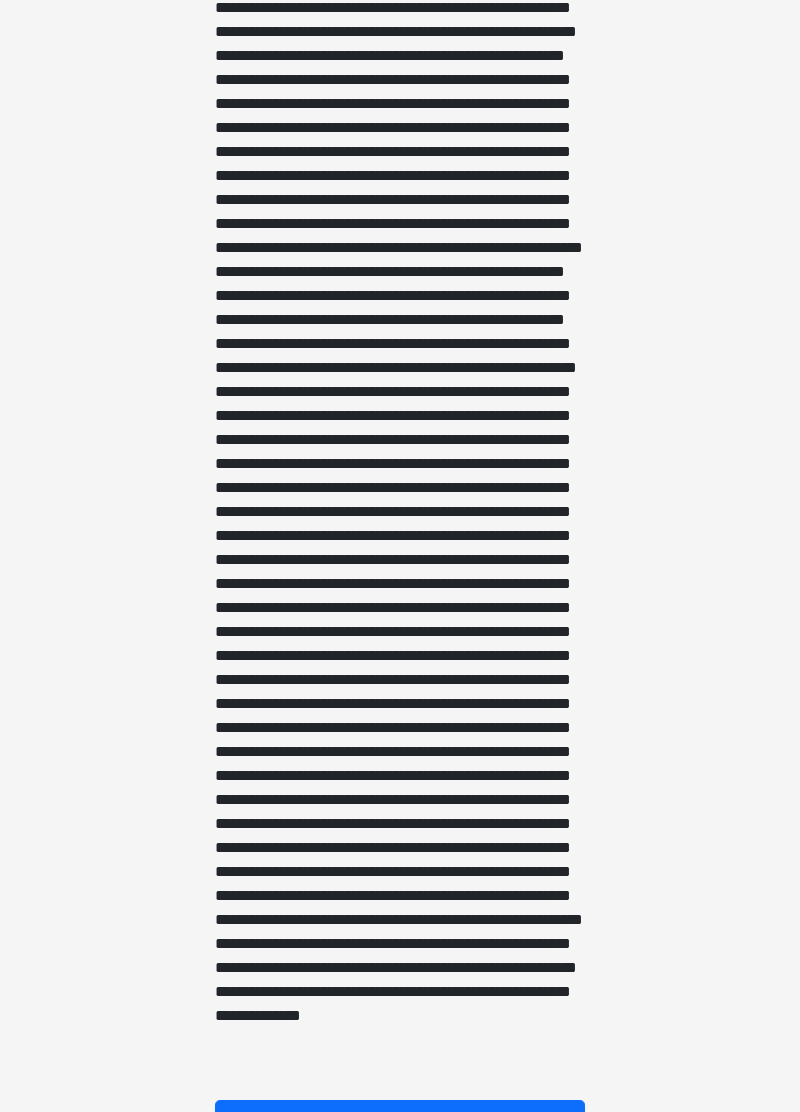 scroll, scrollTop: 621, scrollLeft: 0, axis: vertical 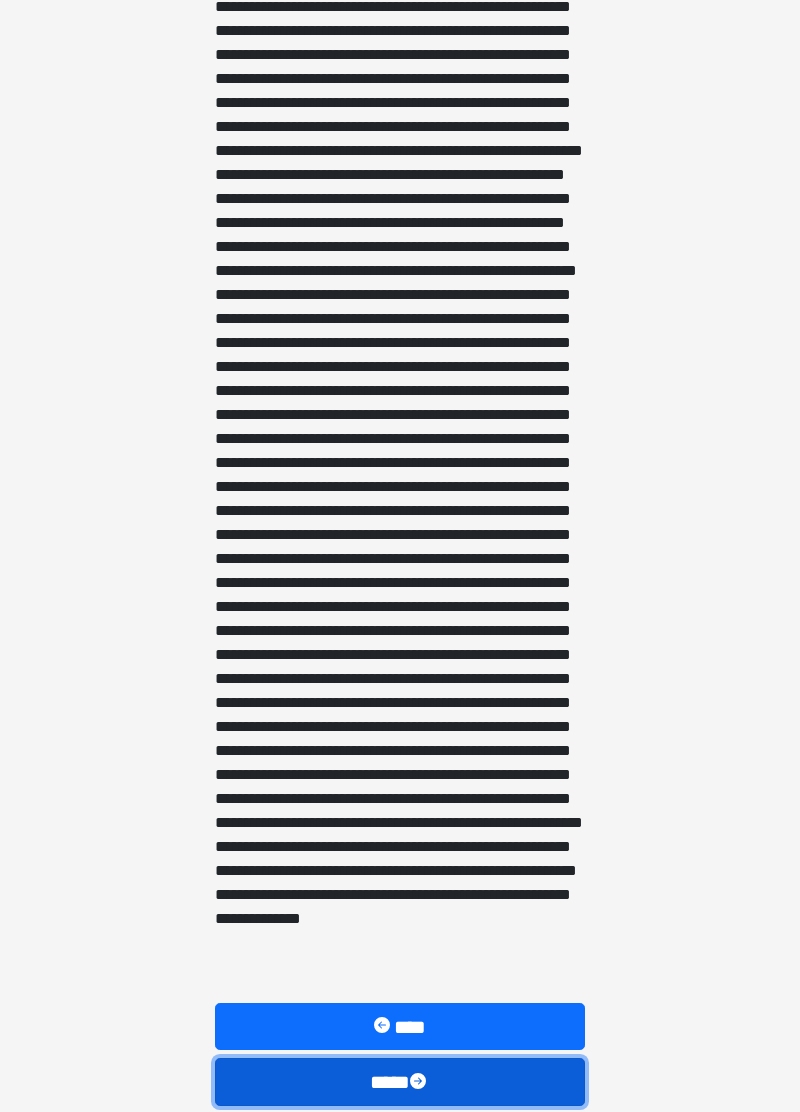 click on "****" at bounding box center [400, 1081] 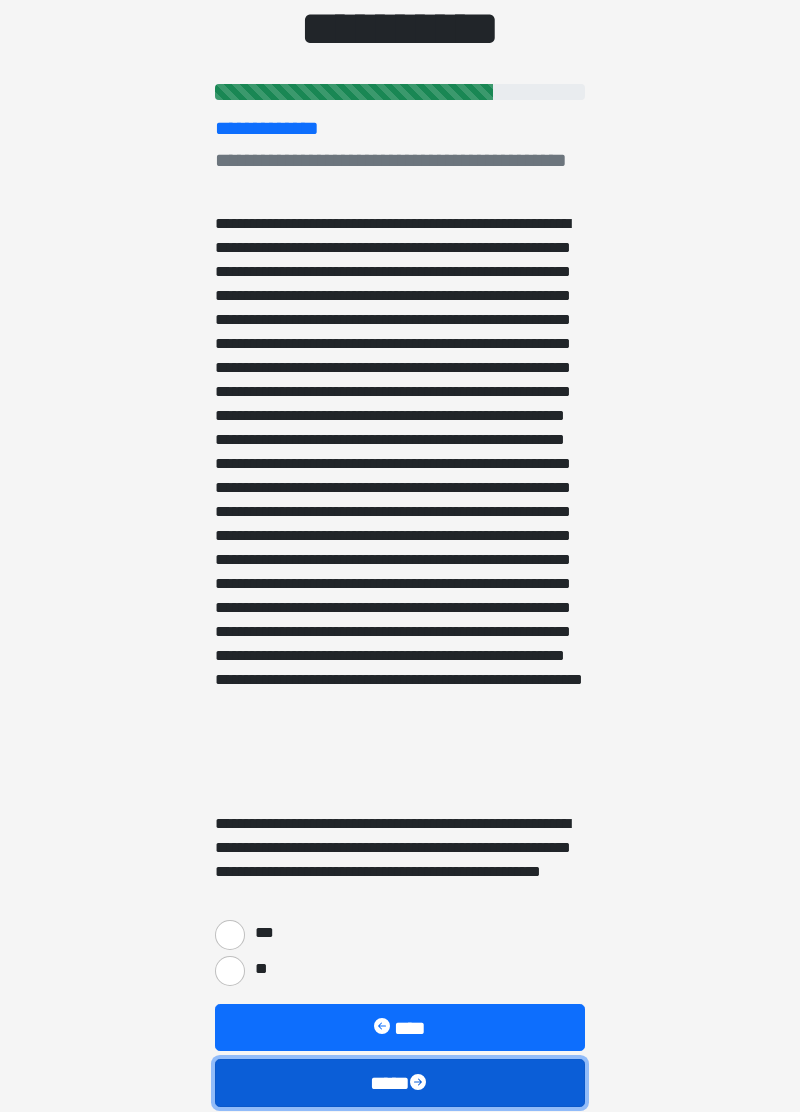 scroll, scrollTop: 213, scrollLeft: 0, axis: vertical 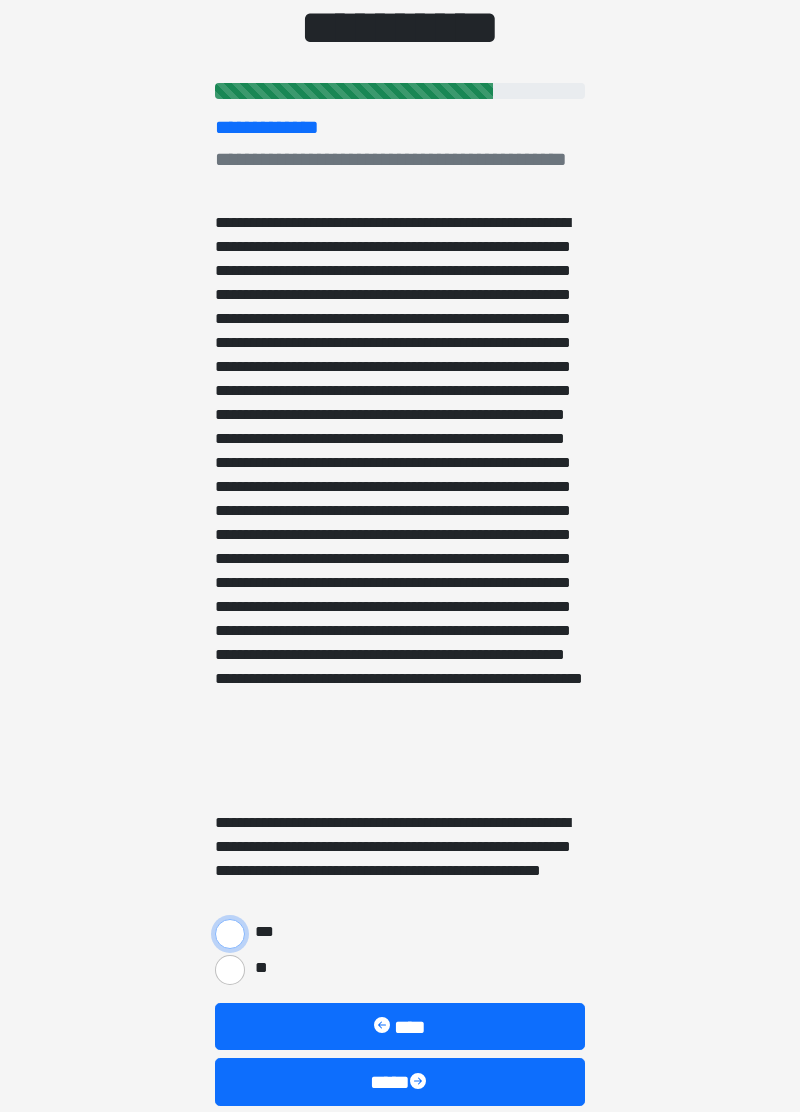 click on "***" at bounding box center (230, 934) 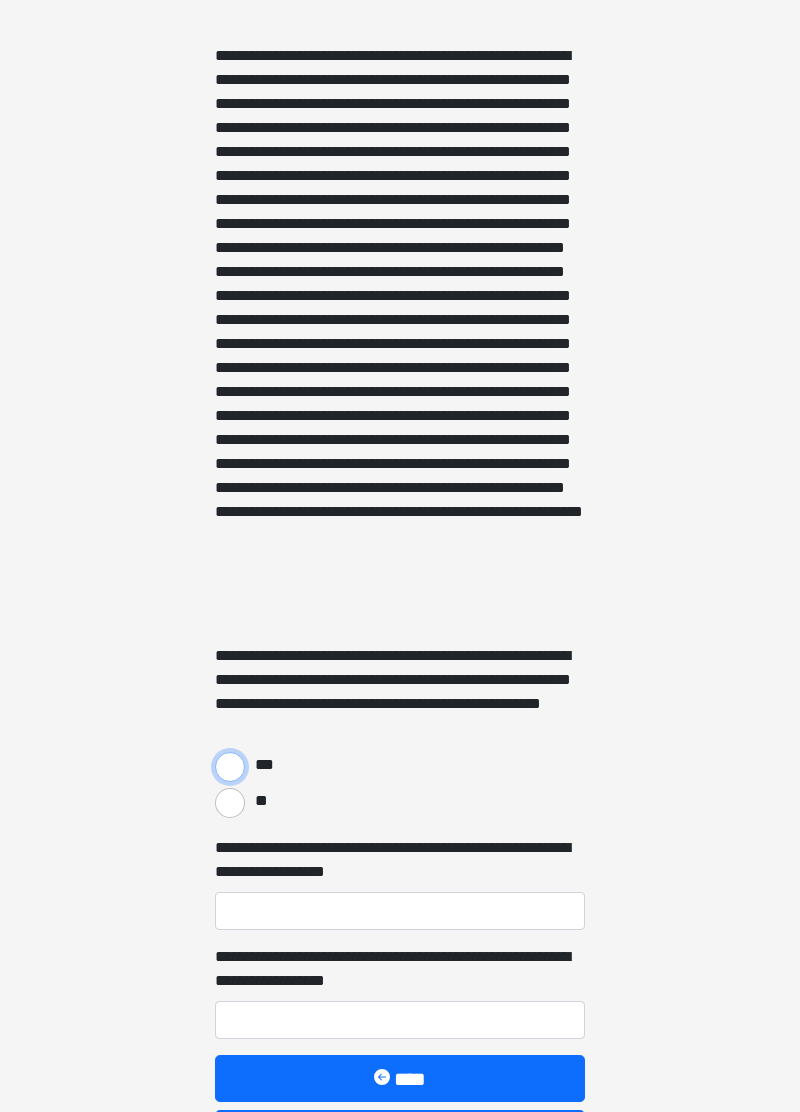 scroll, scrollTop: 432, scrollLeft: 0, axis: vertical 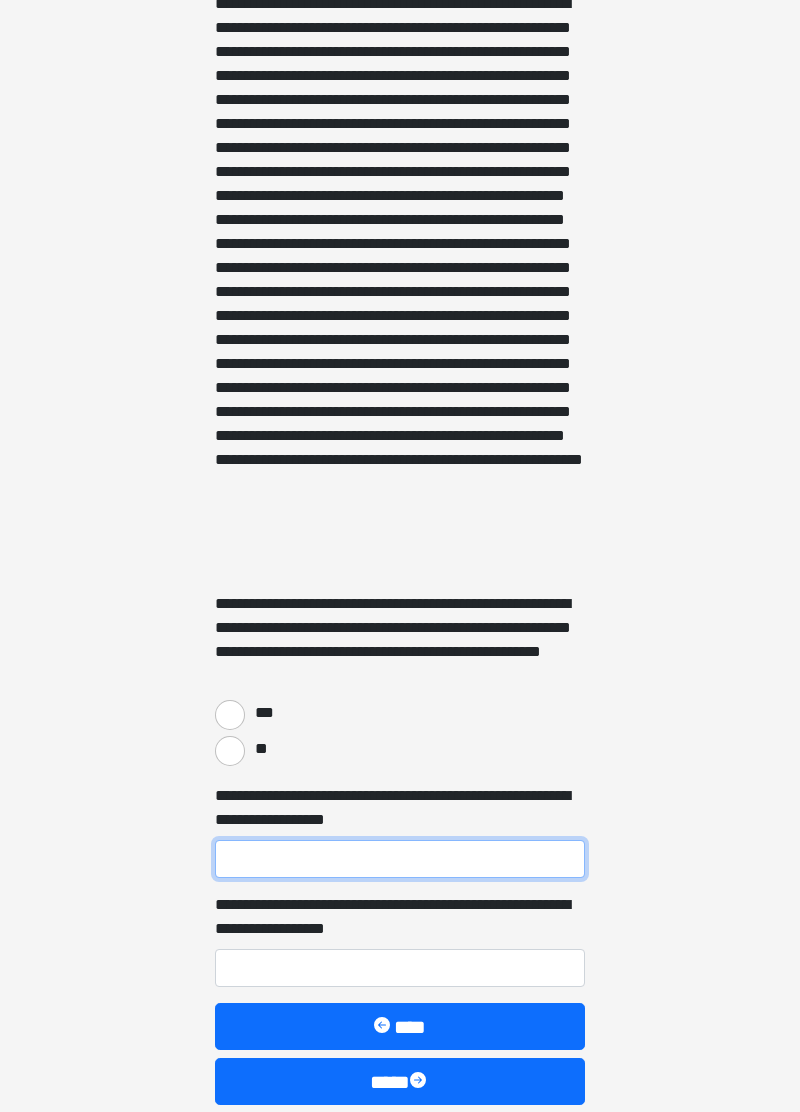 click on "**********" at bounding box center (400, 859) 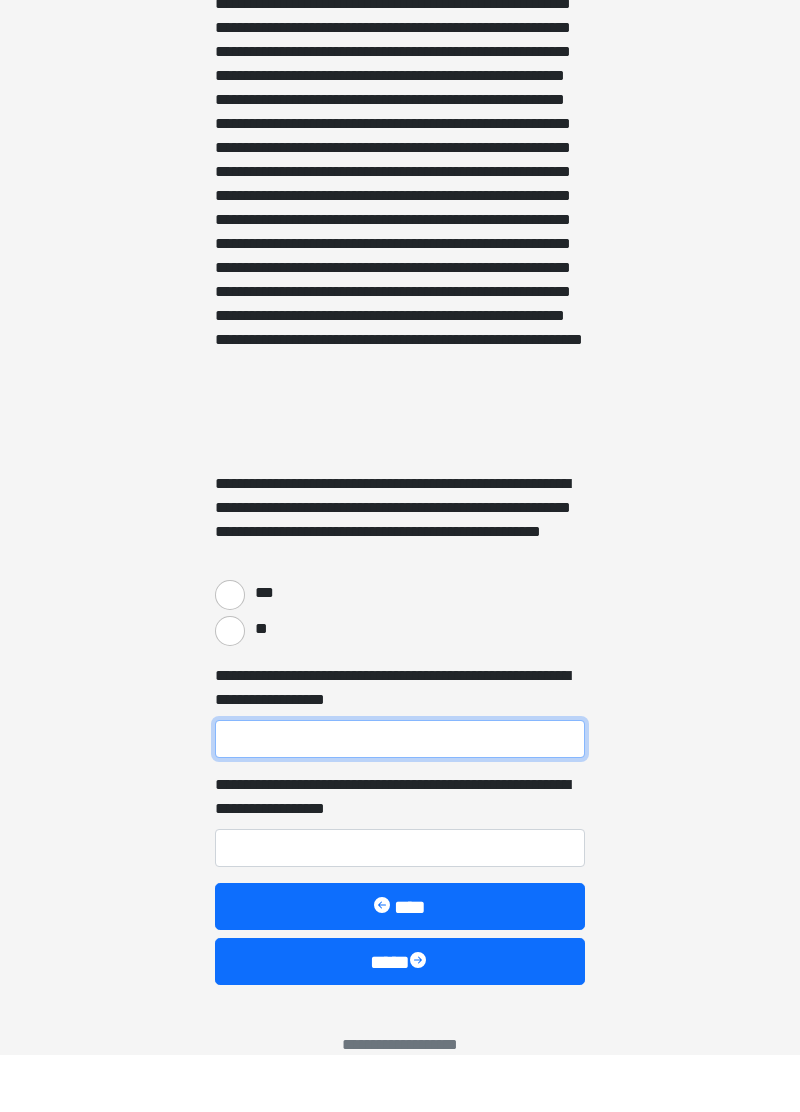 scroll, scrollTop: 495, scrollLeft: 0, axis: vertical 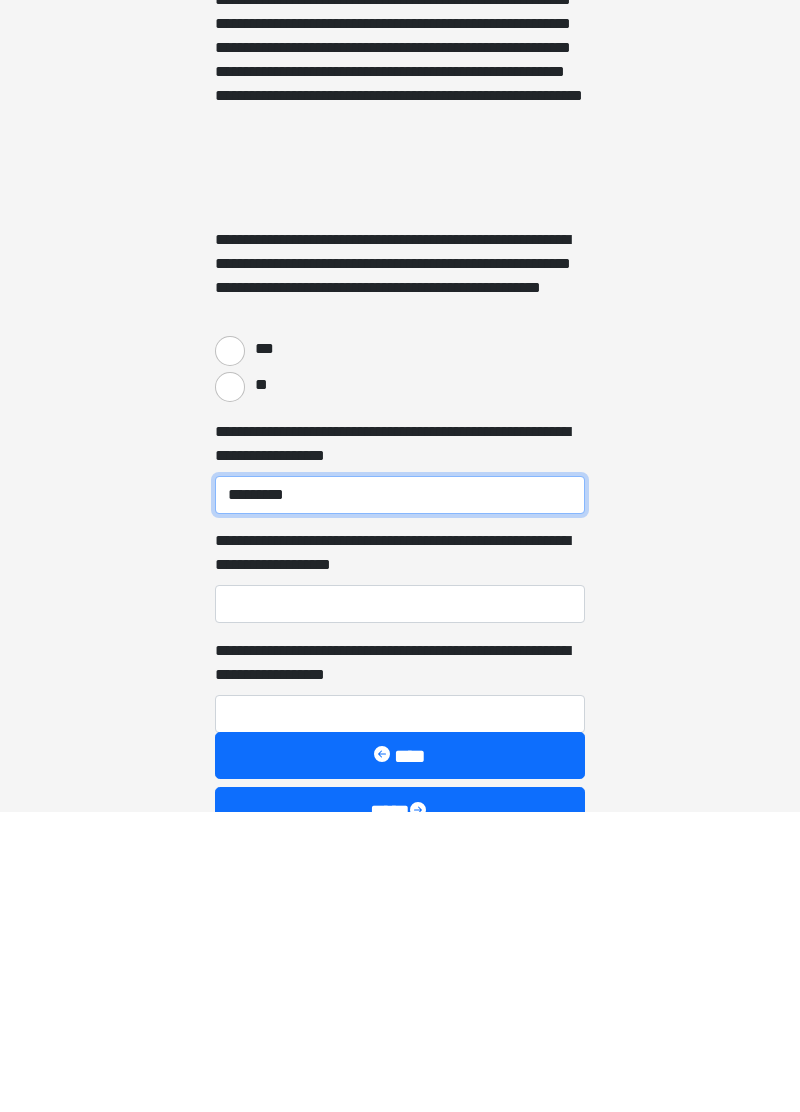 click on "*********" at bounding box center [400, 796] 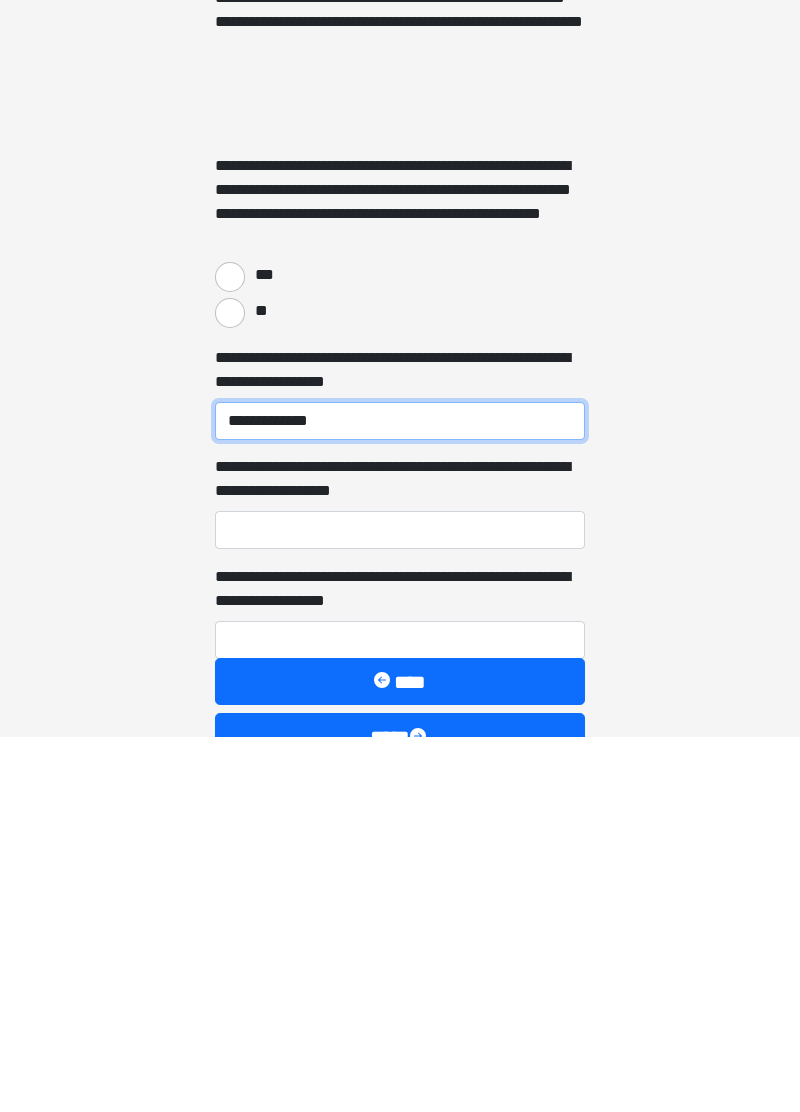 type on "**********" 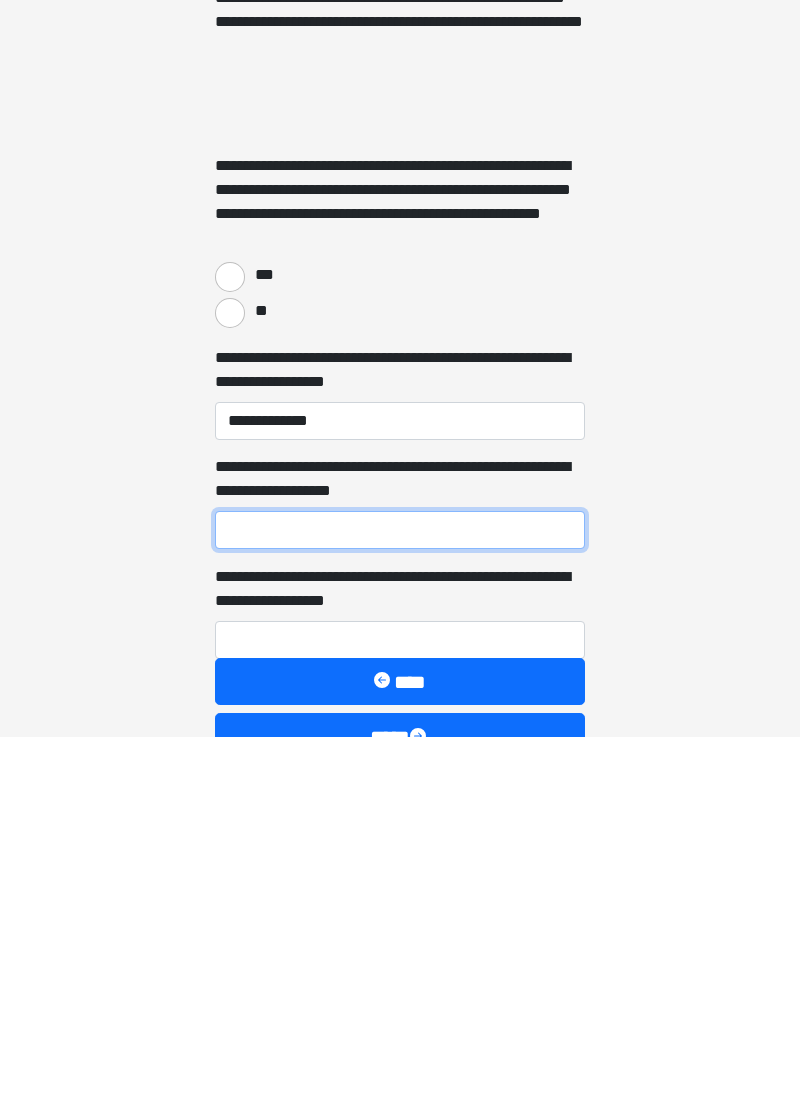 click on "**********" at bounding box center [400, 905] 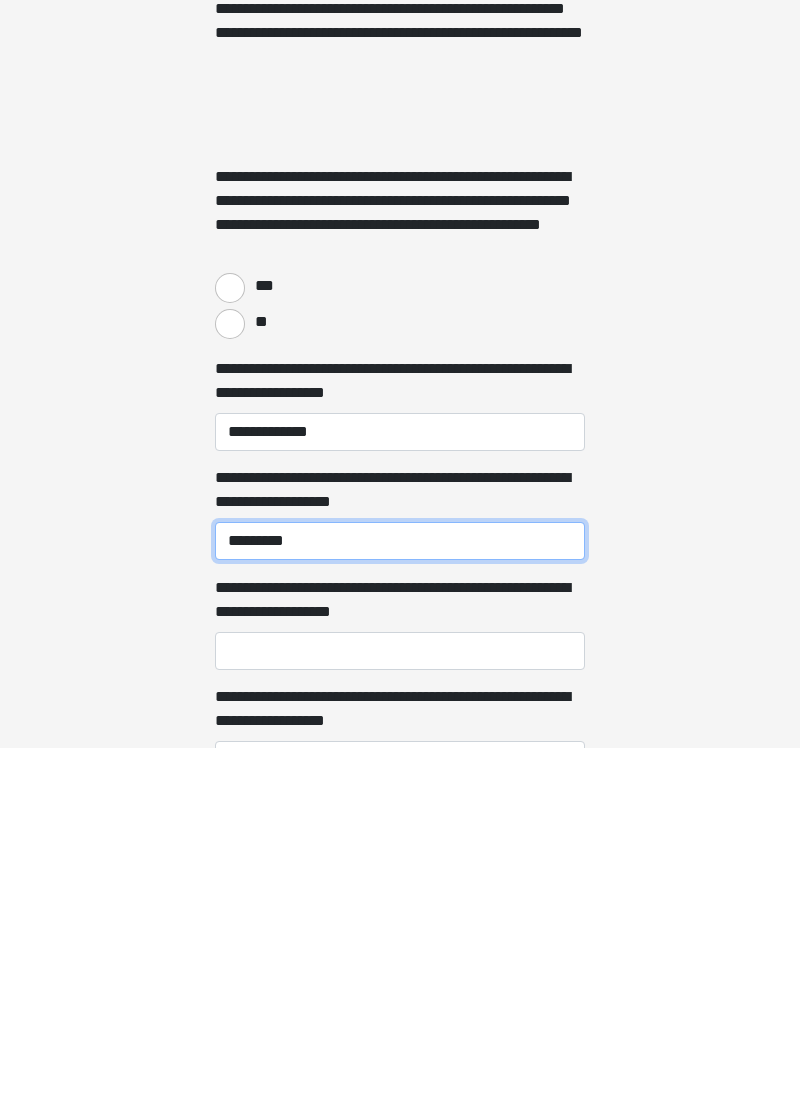 type on "**********" 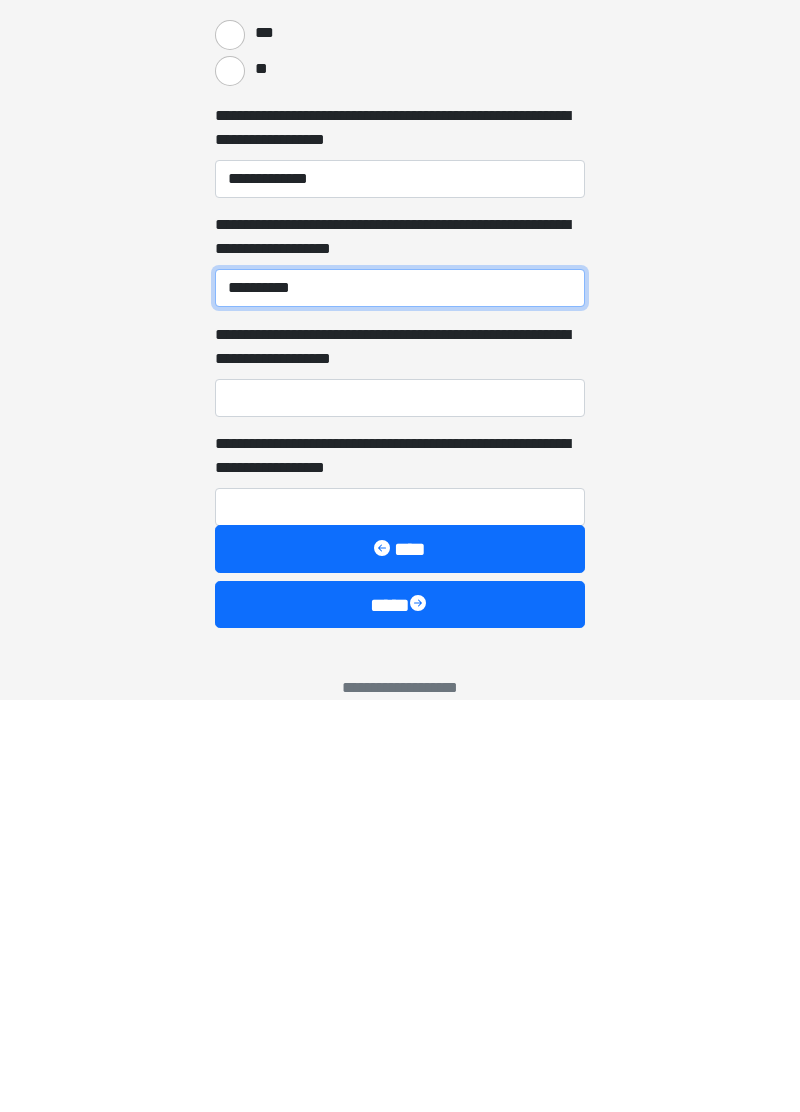 scroll, scrollTop: 705, scrollLeft: 0, axis: vertical 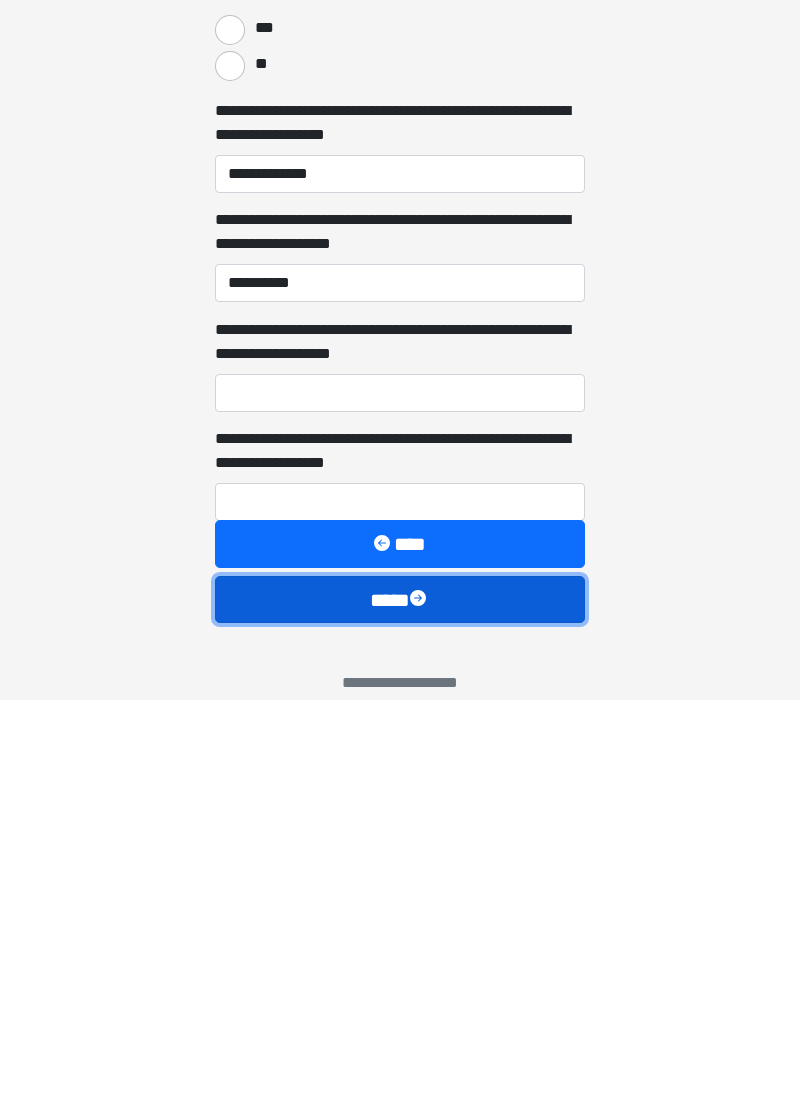 click on "****" at bounding box center (400, 1011) 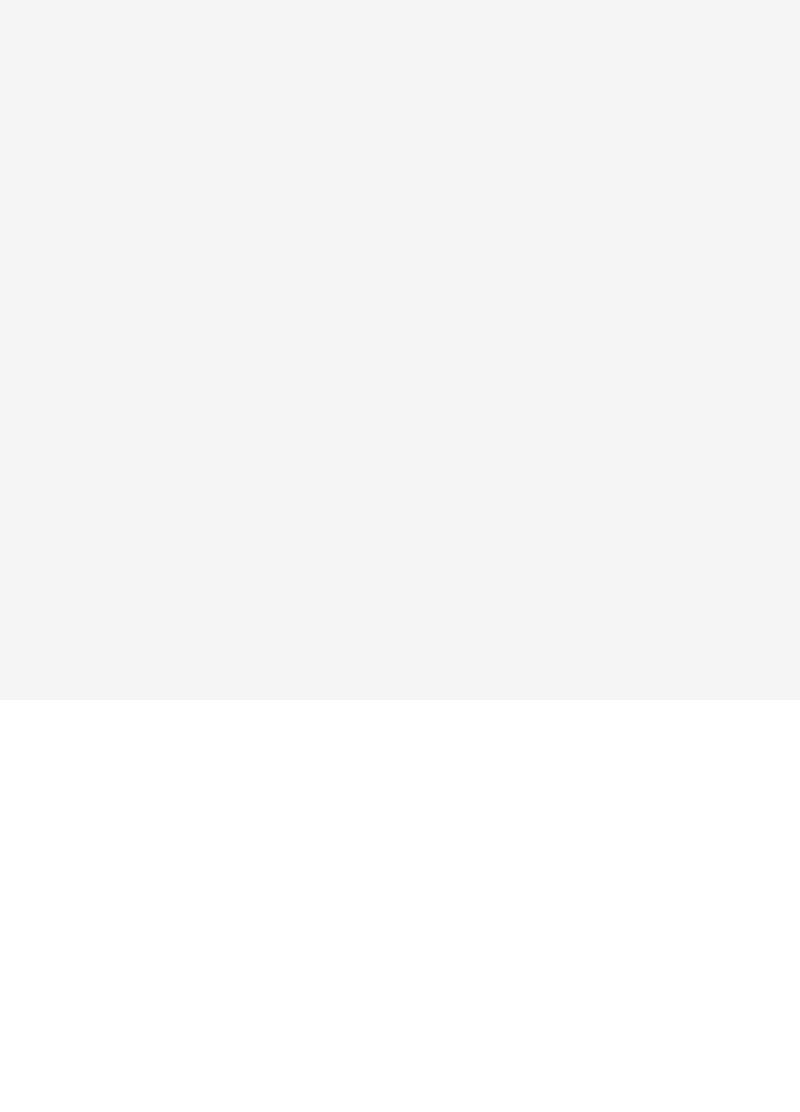 scroll, scrollTop: 0, scrollLeft: 0, axis: both 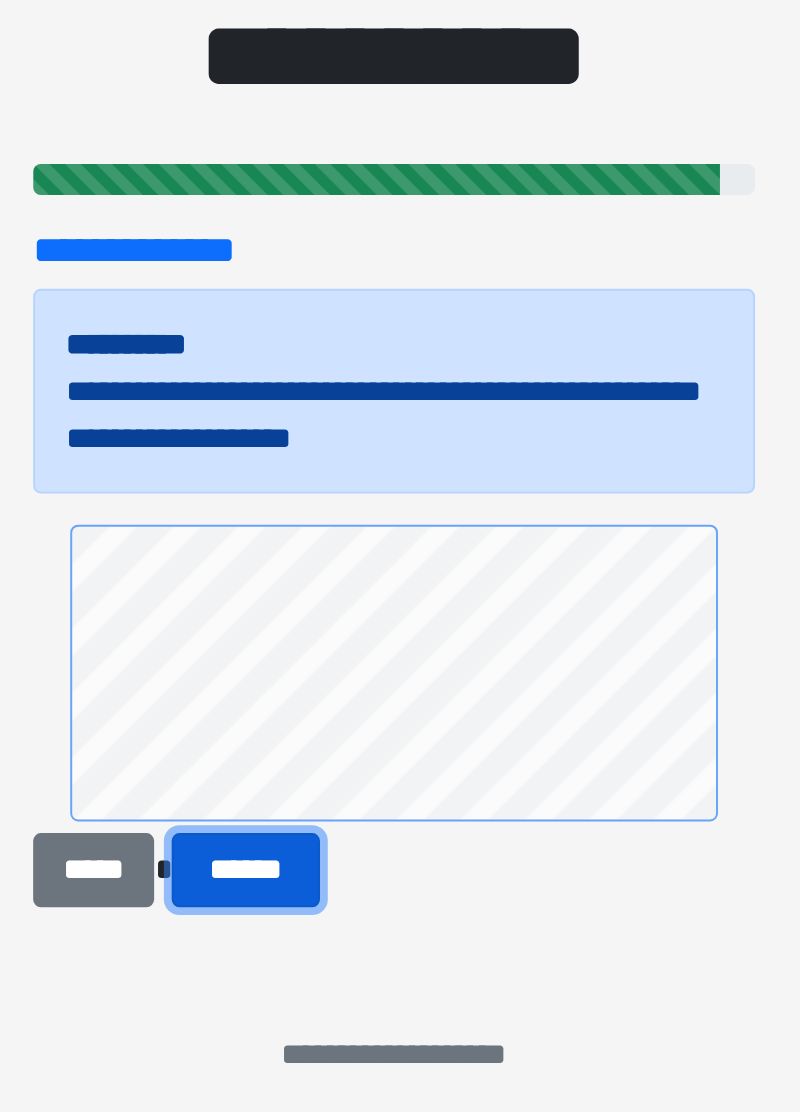 click on "******" at bounding box center (324, 795) 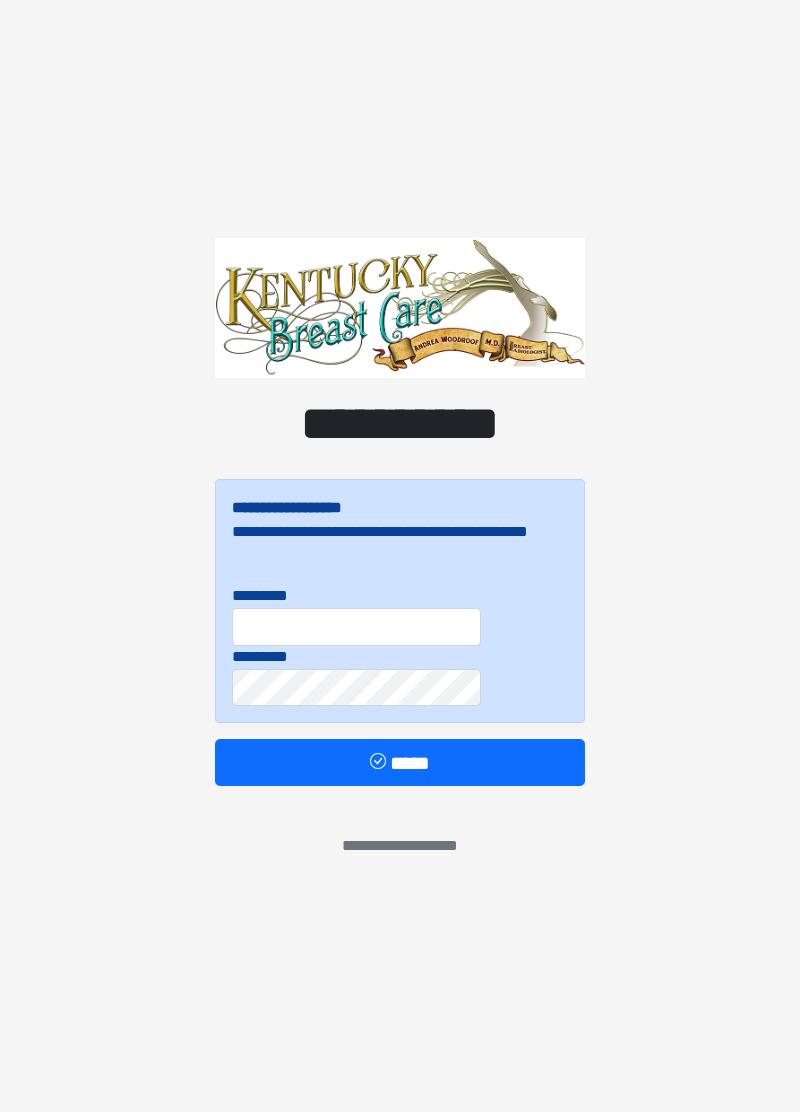 scroll, scrollTop: 0, scrollLeft: 0, axis: both 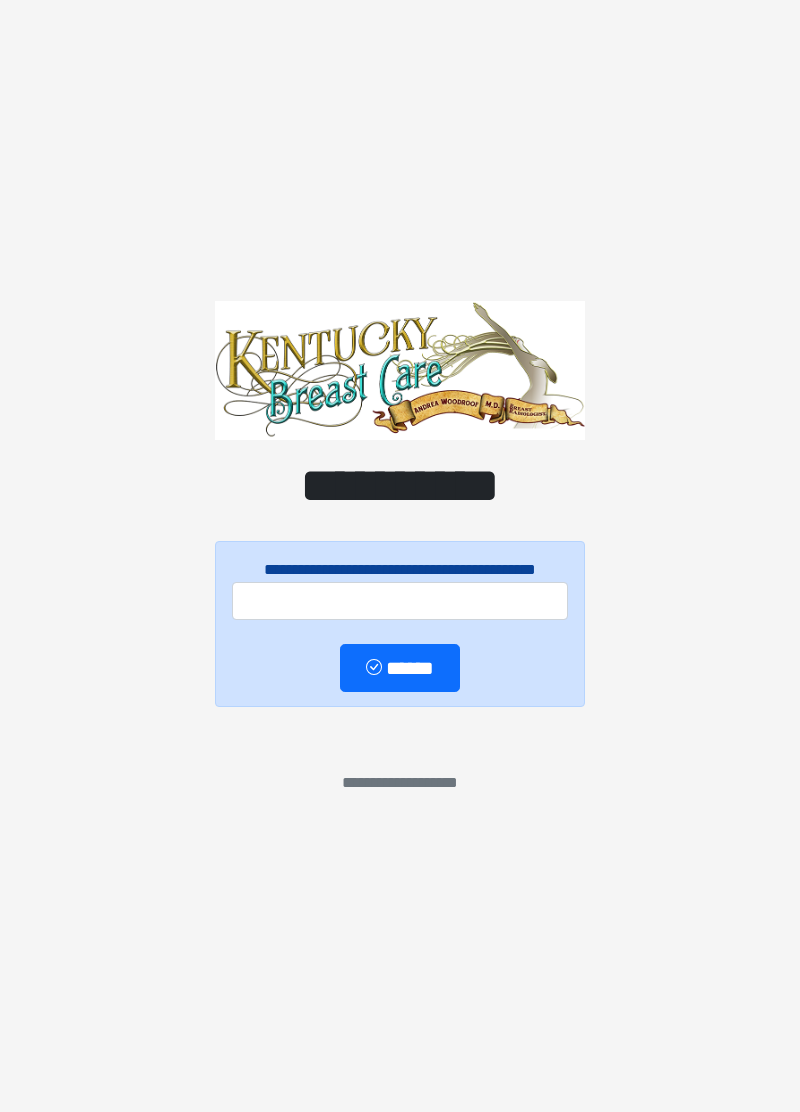 click on "**********" at bounding box center (400, 556) 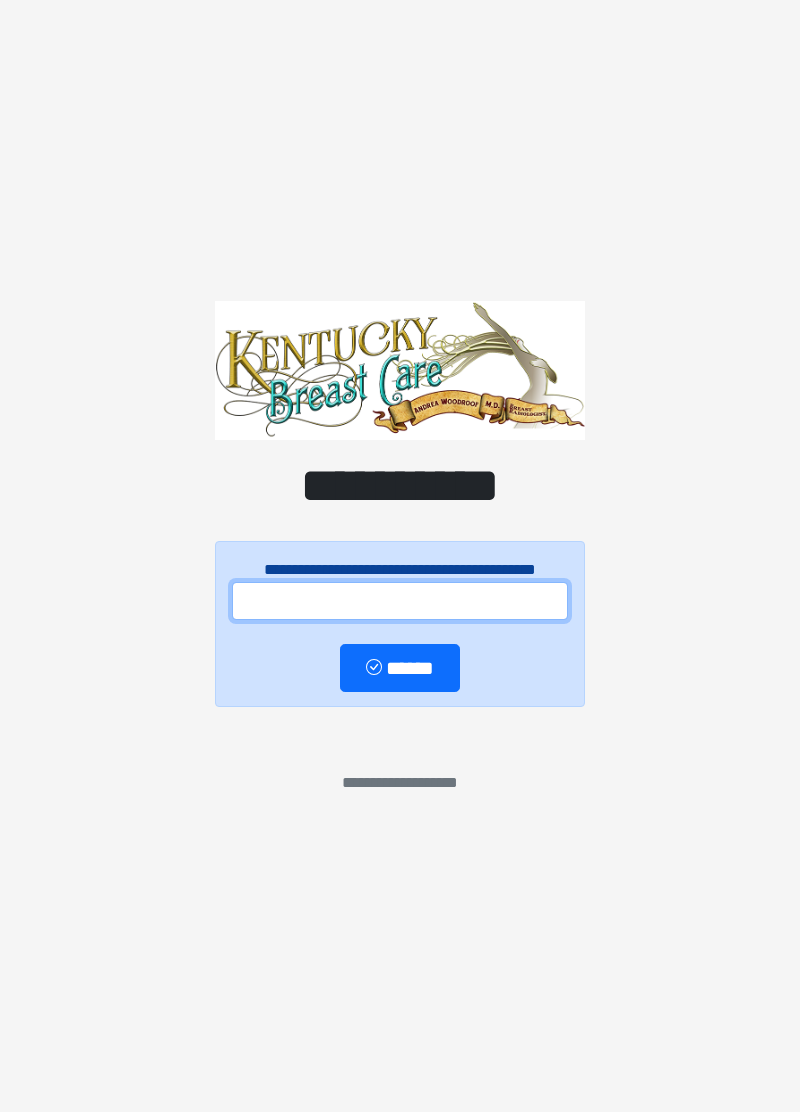 click at bounding box center (400, 601) 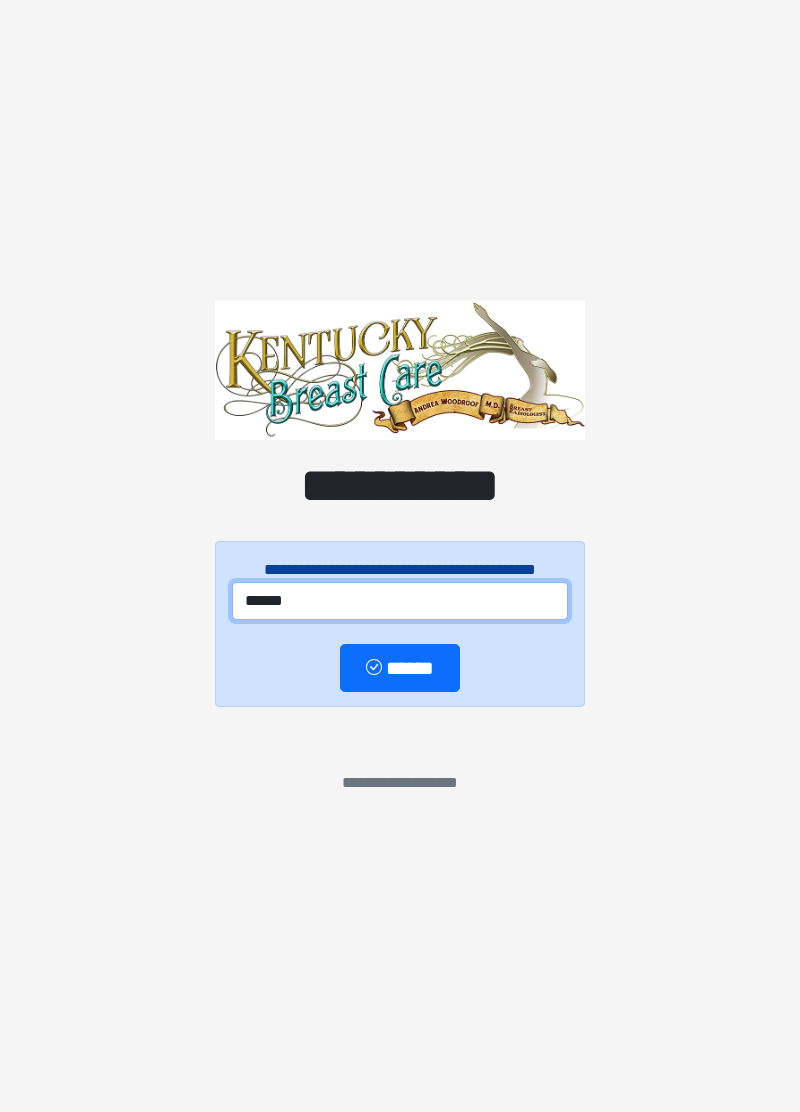 type on "******" 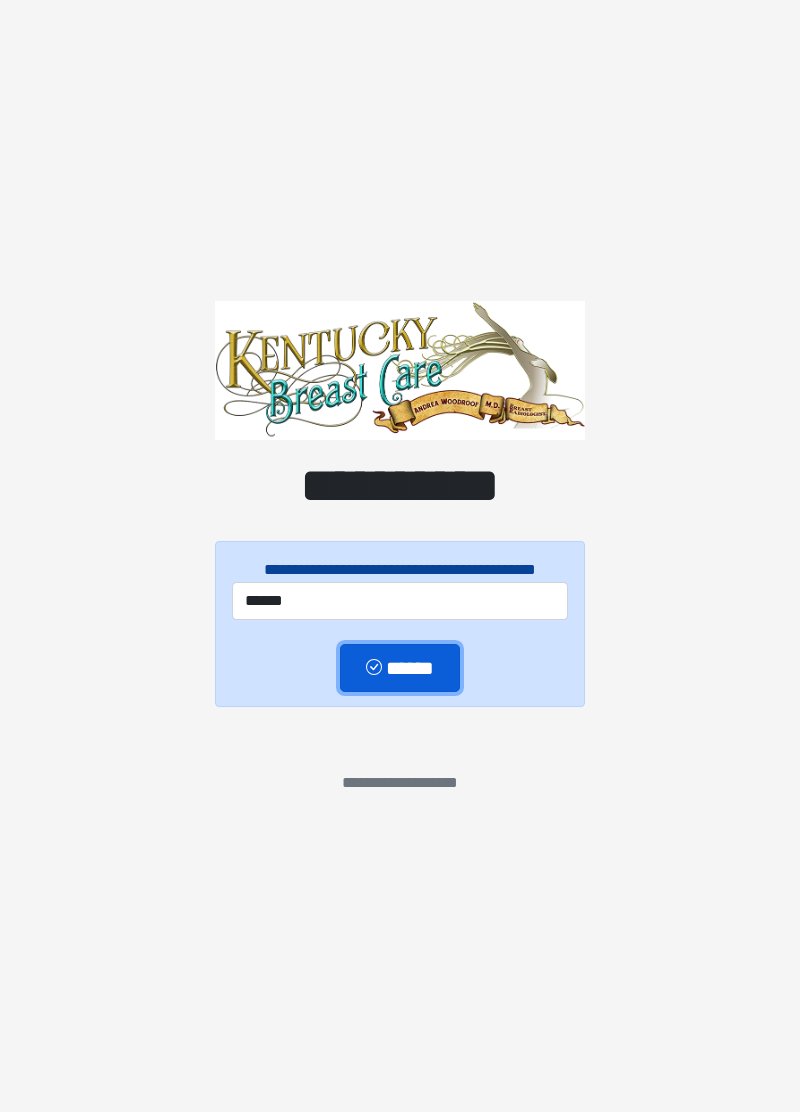 click on "******" at bounding box center (399, 667) 